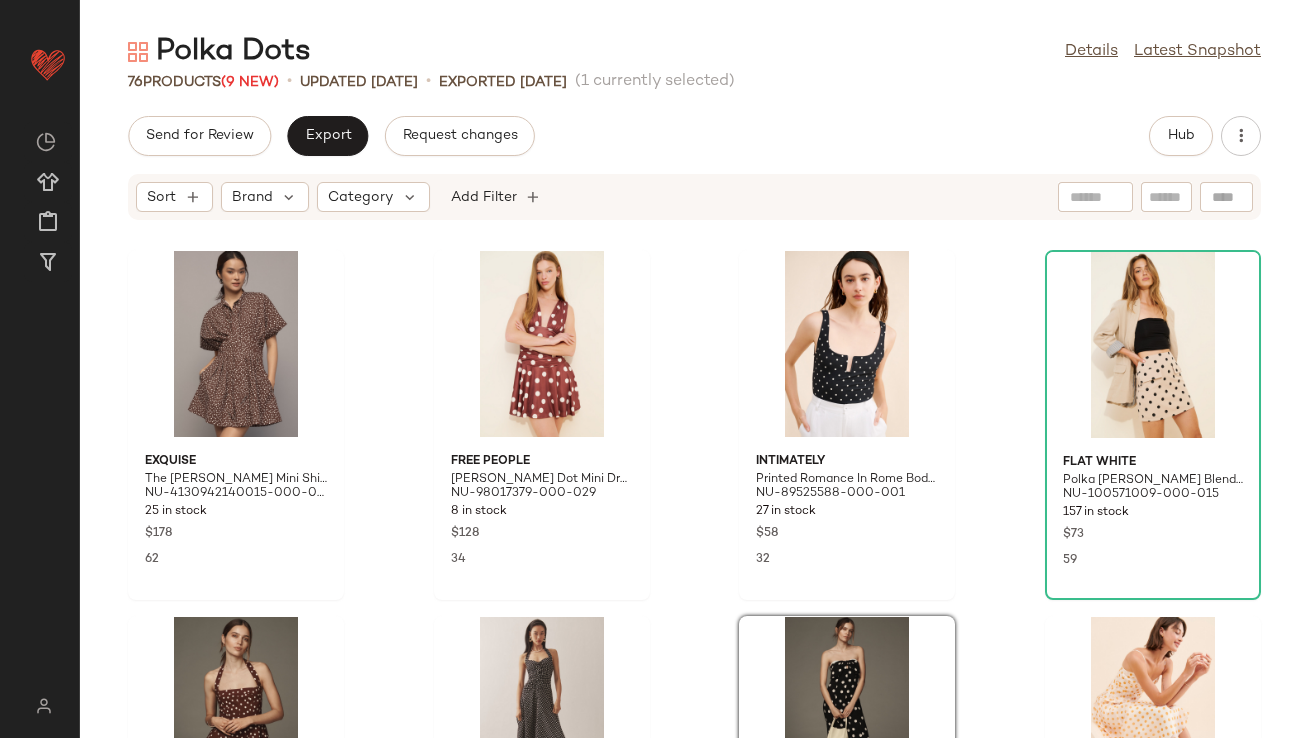 scroll, scrollTop: 0, scrollLeft: 0, axis: both 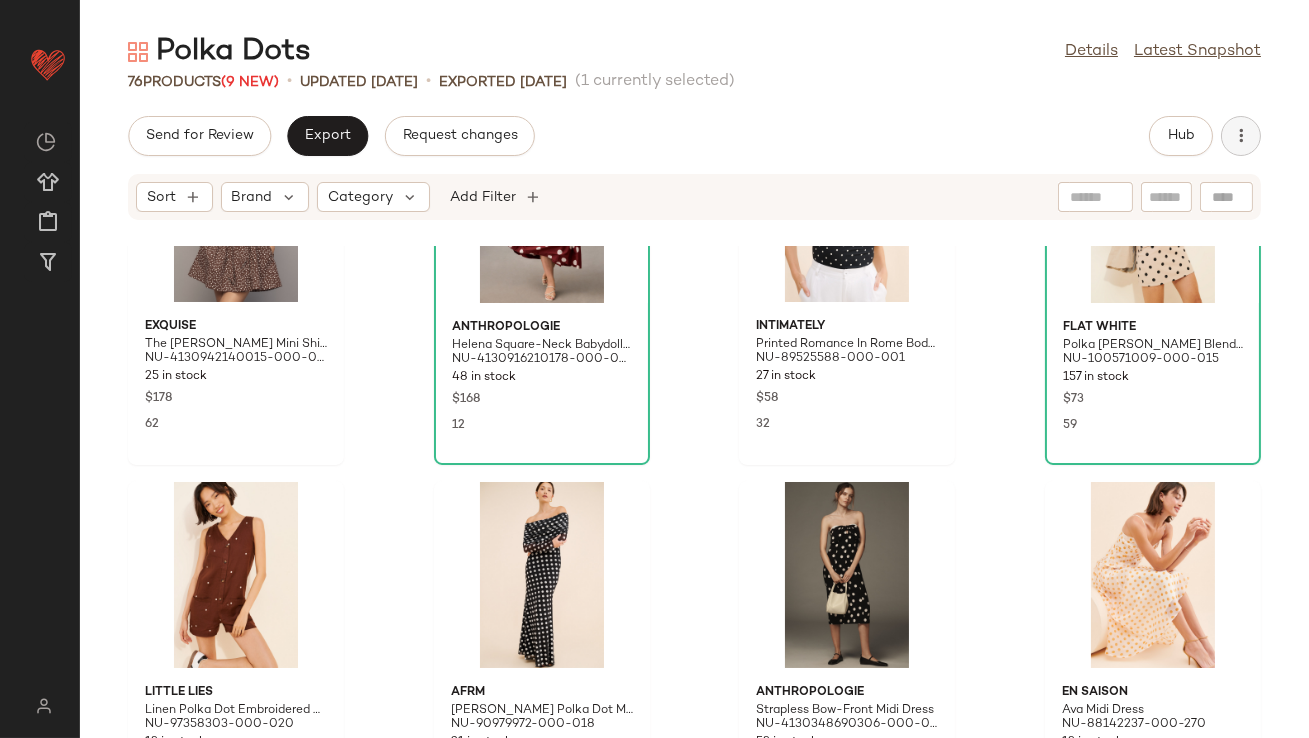 click 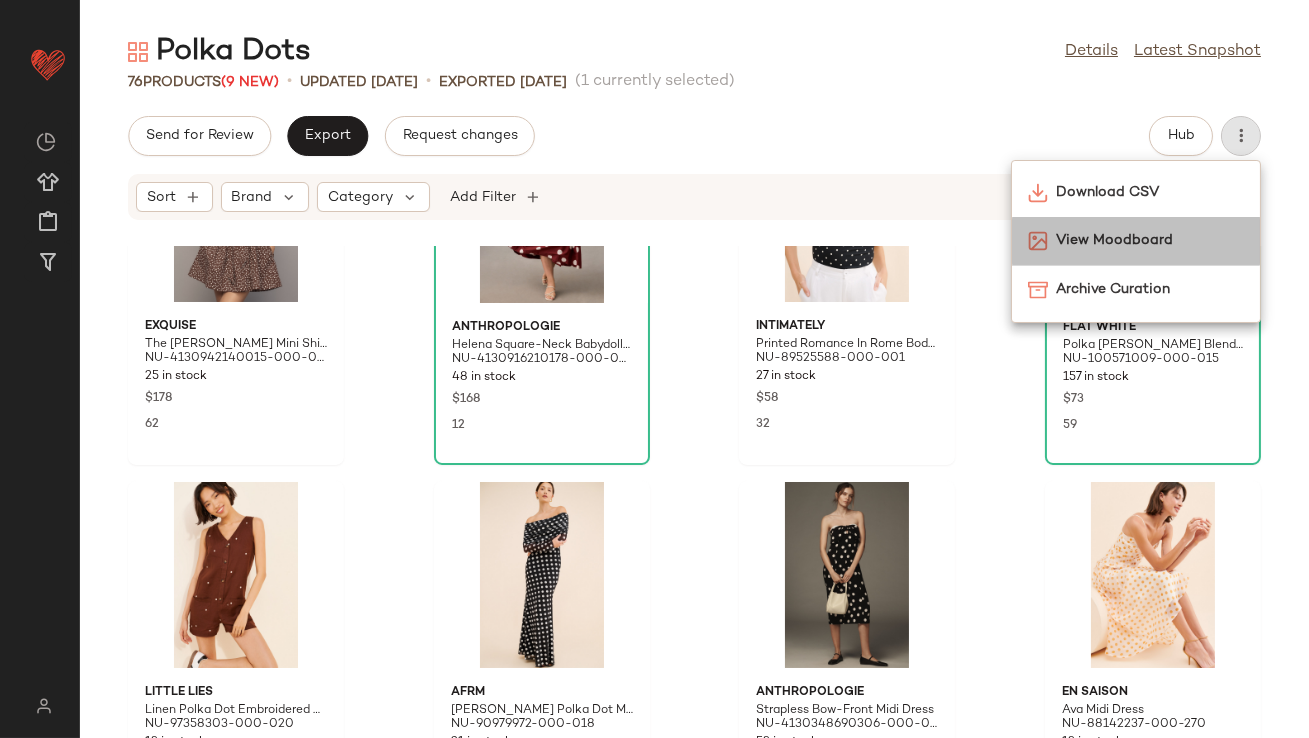 click on "View Moodboard" at bounding box center [1150, 240] 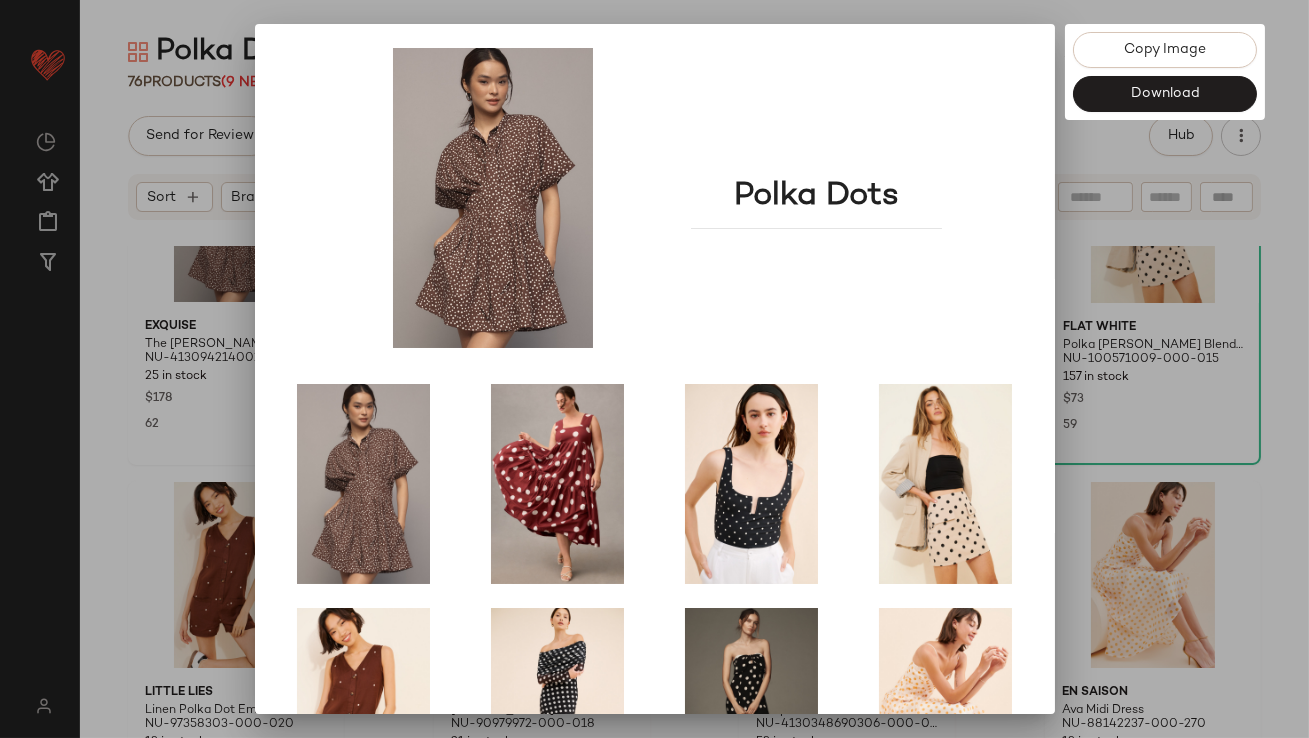 scroll, scrollTop: 341, scrollLeft: 0, axis: vertical 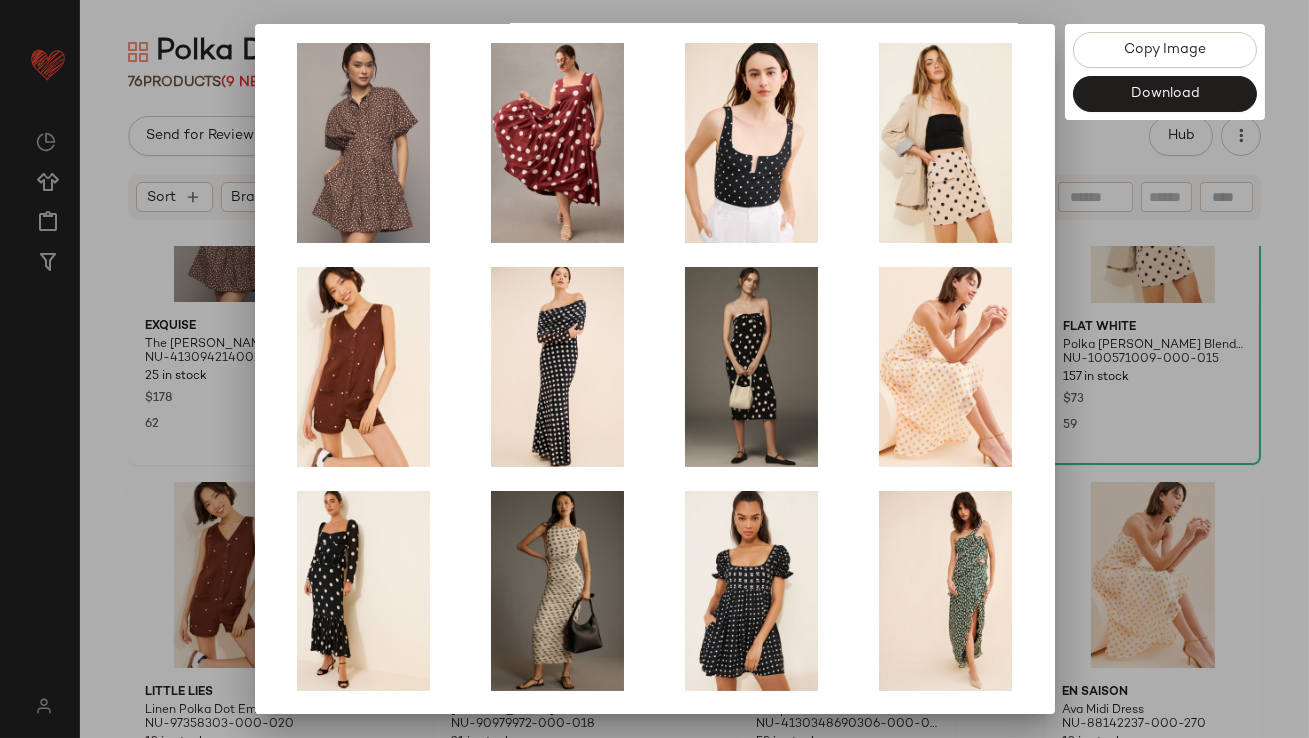 click at bounding box center (654, 369) 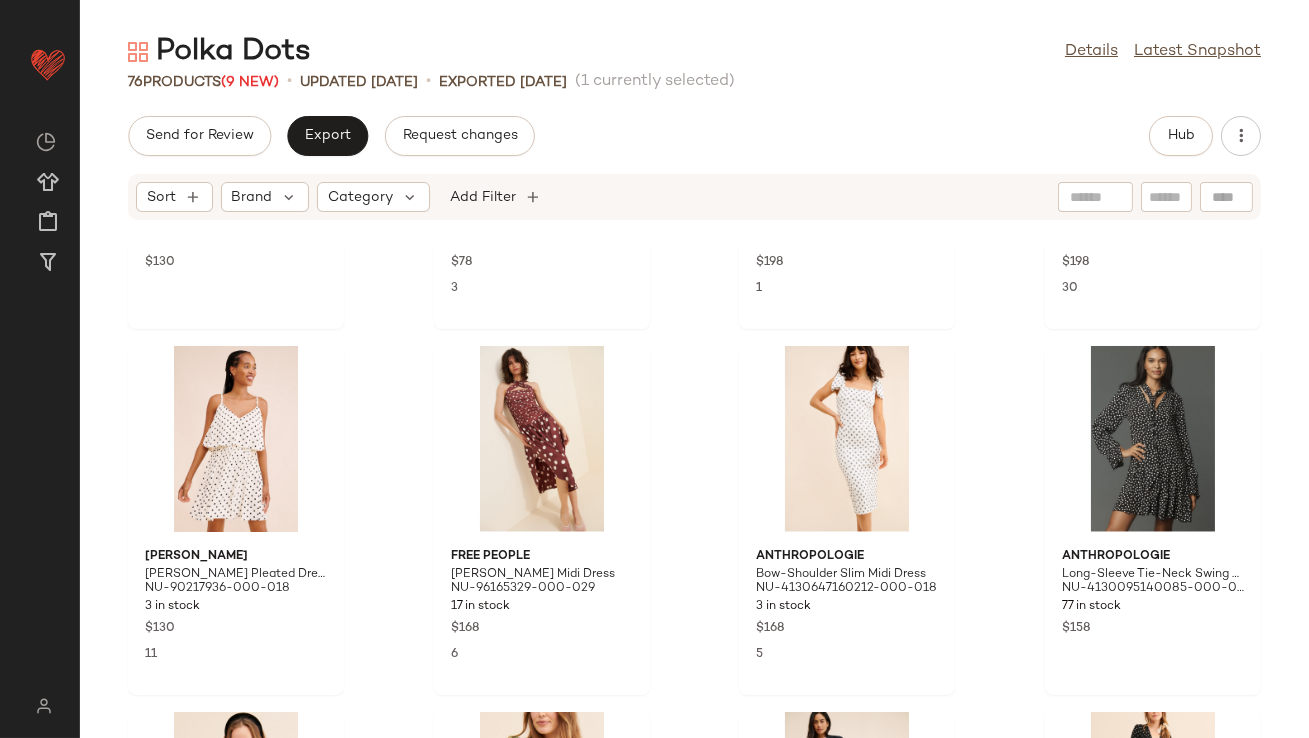 scroll, scrollTop: 5084, scrollLeft: 0, axis: vertical 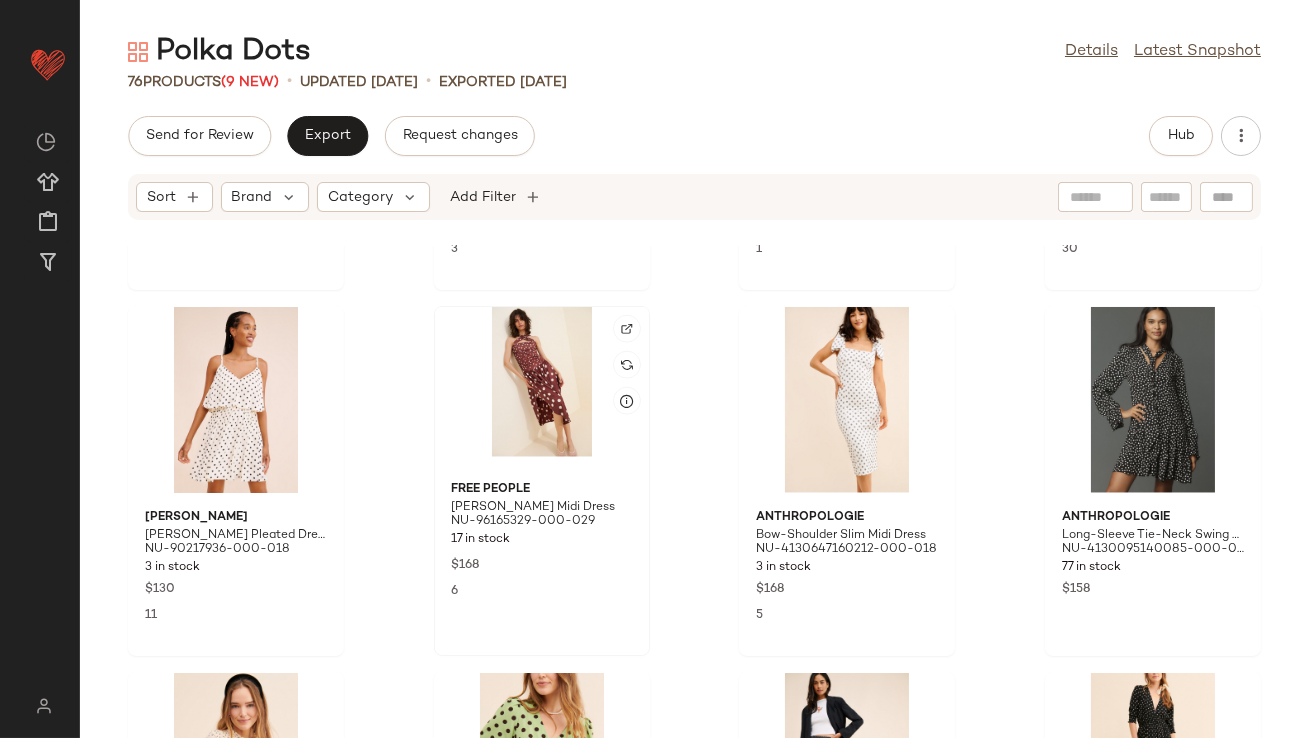 click 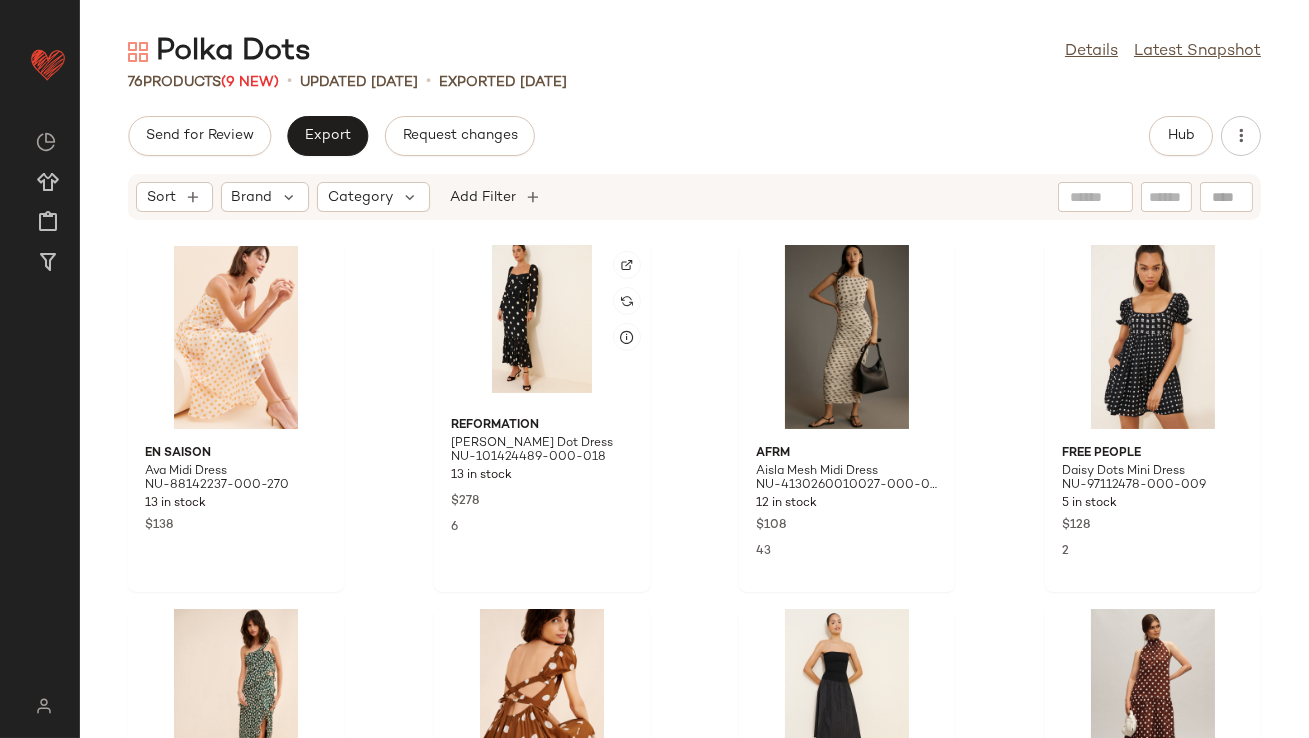 scroll, scrollTop: 0, scrollLeft: 0, axis: both 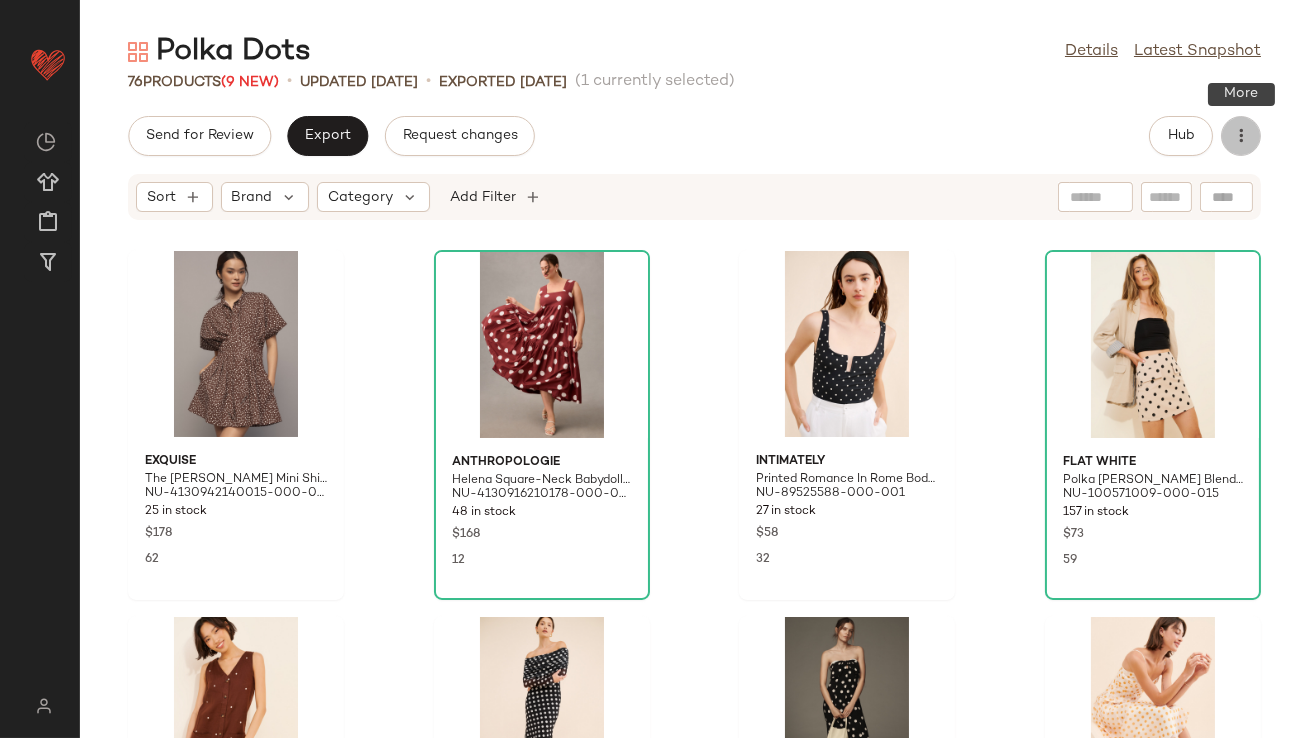 click 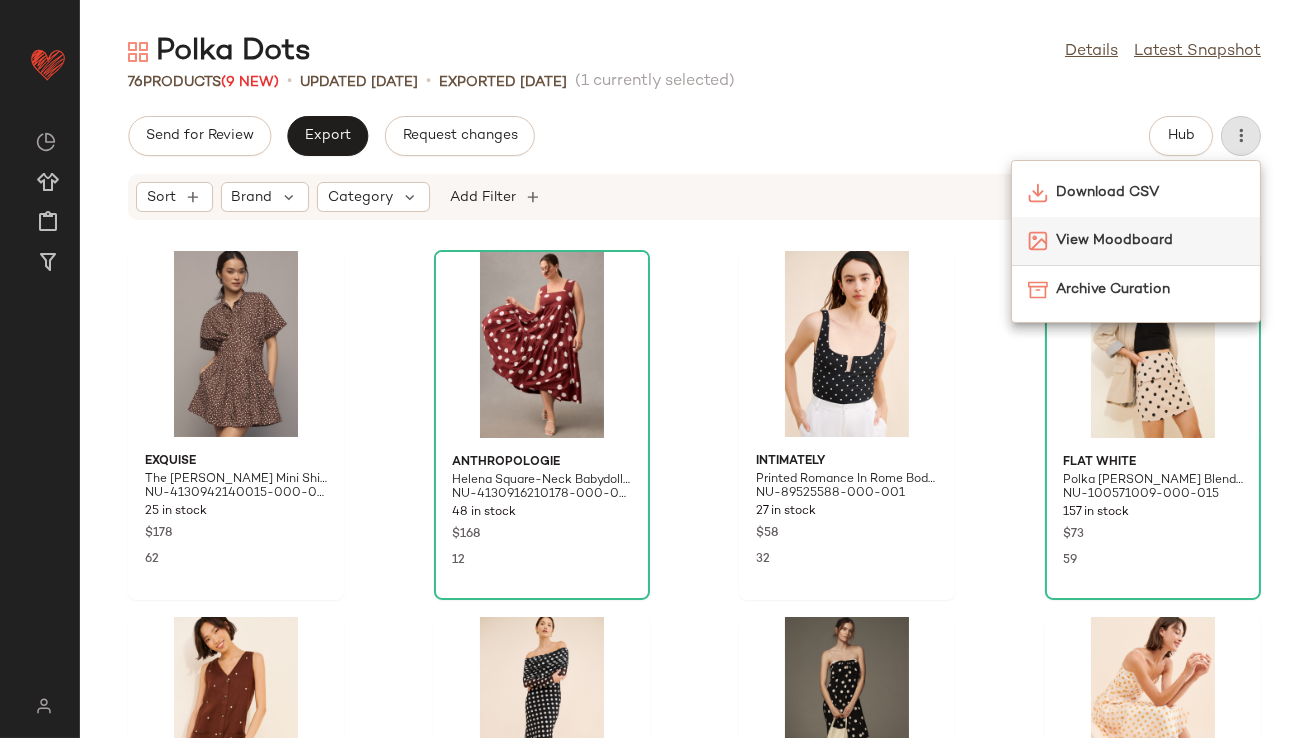 click on "View Moodboard" at bounding box center (1150, 240) 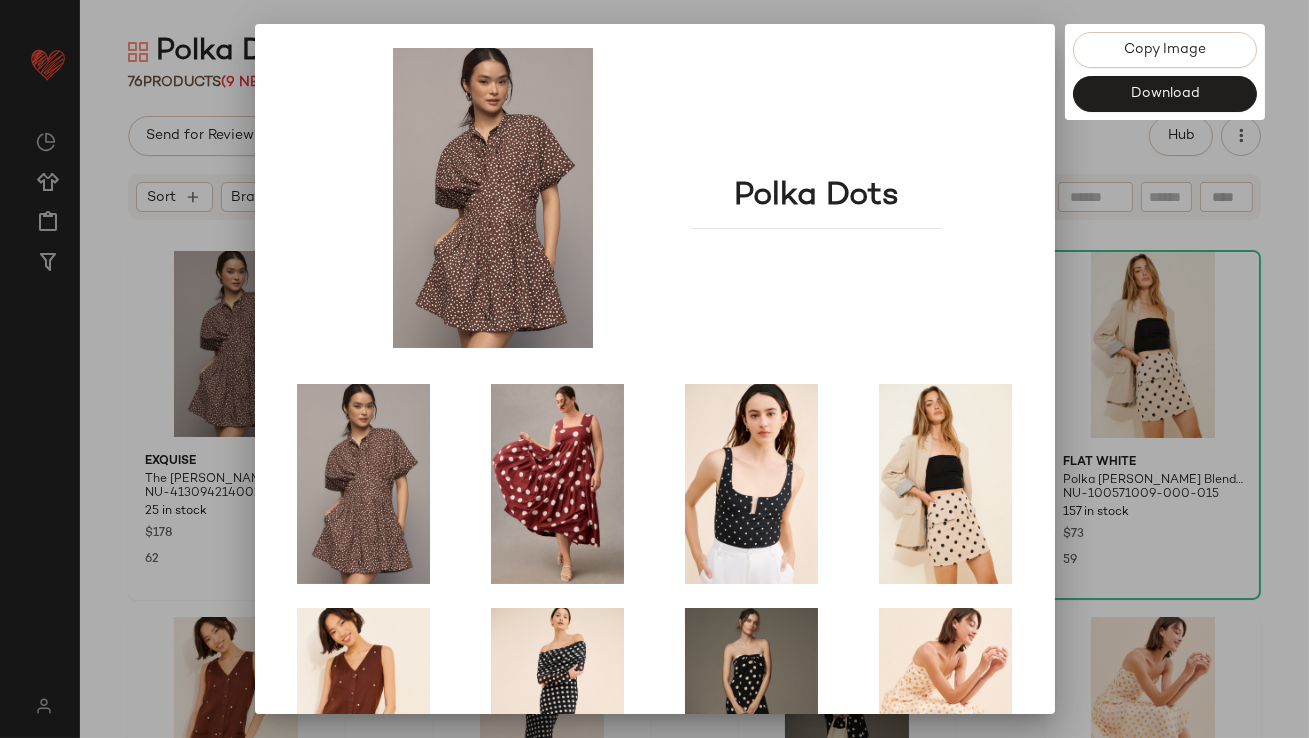 scroll, scrollTop: 341, scrollLeft: 0, axis: vertical 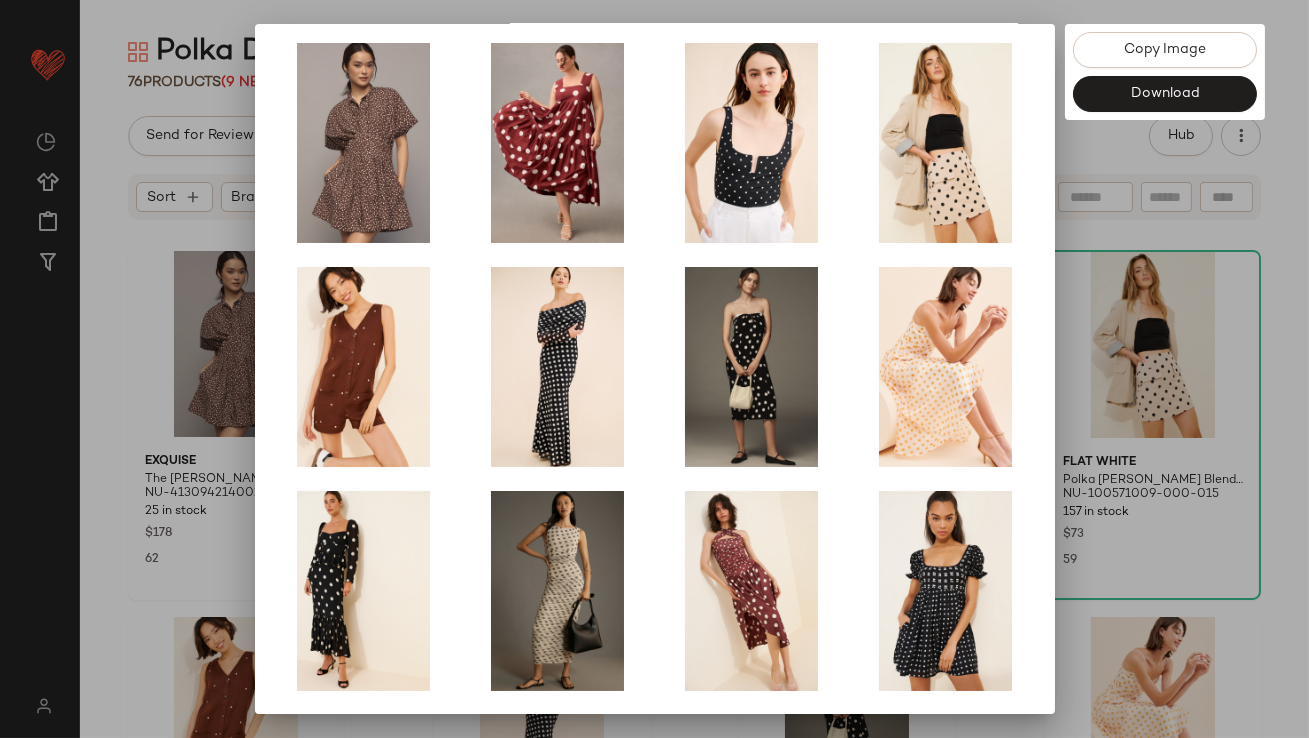 click at bounding box center (654, 369) 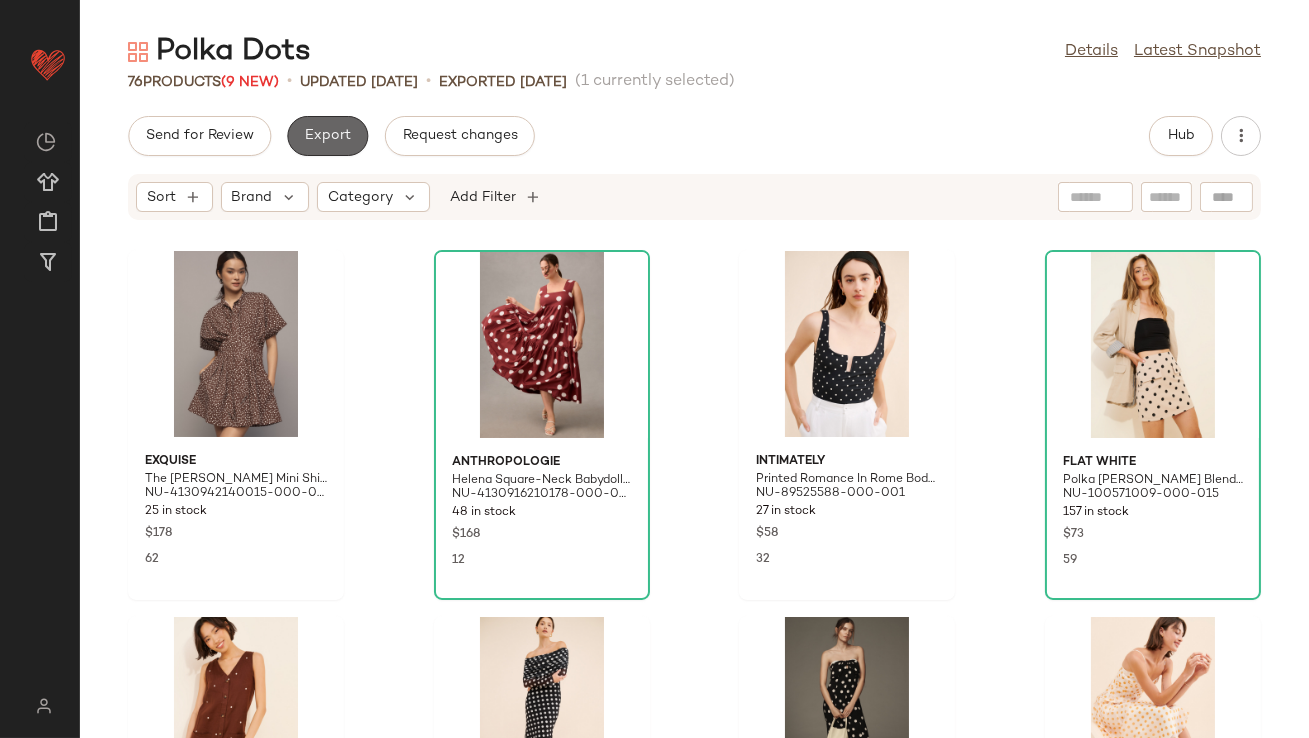 click on "Export" 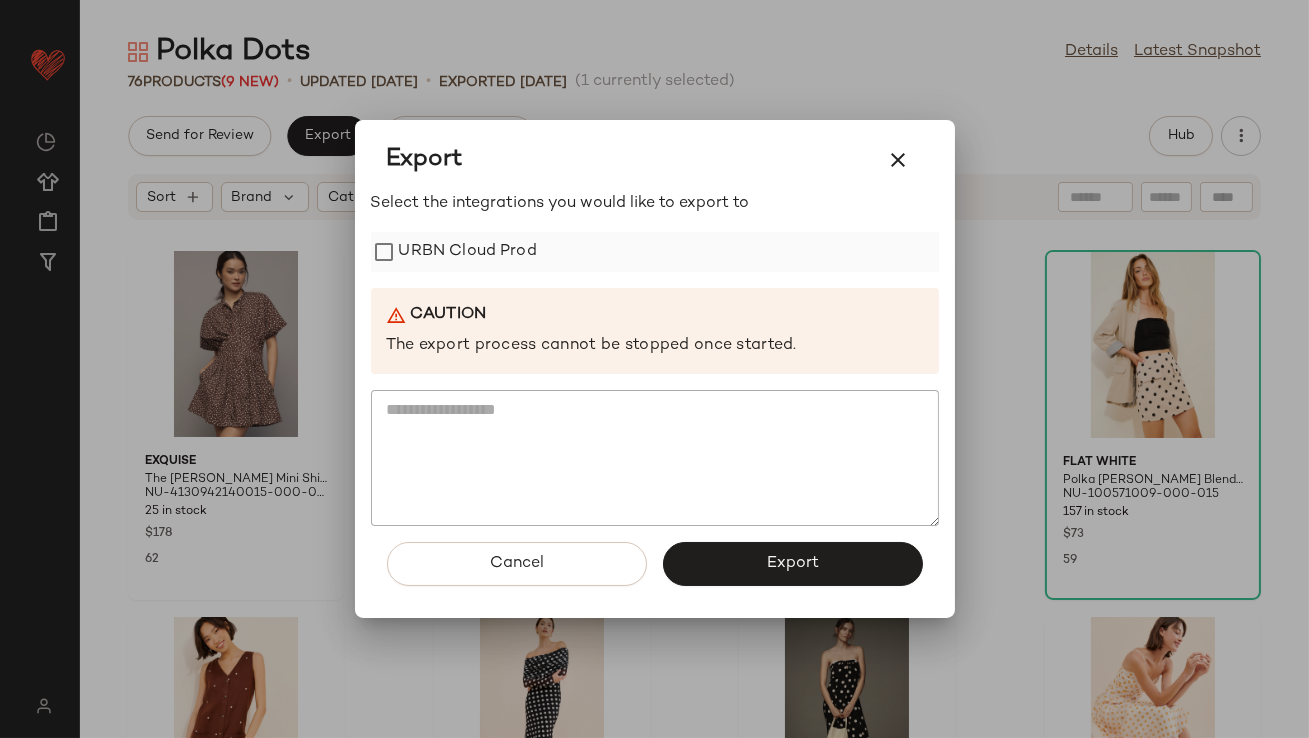 click on "URBN Cloud Prod" at bounding box center (468, 252) 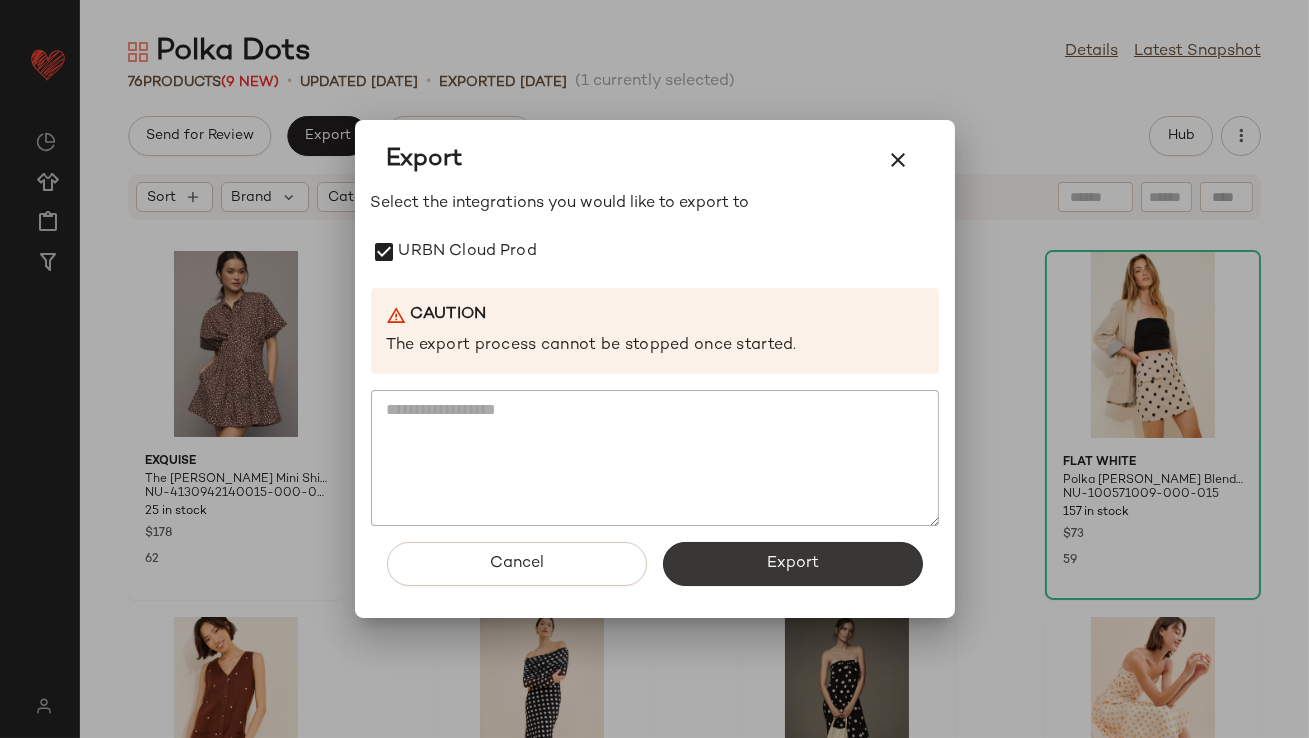 click on "Export" at bounding box center (793, 564) 